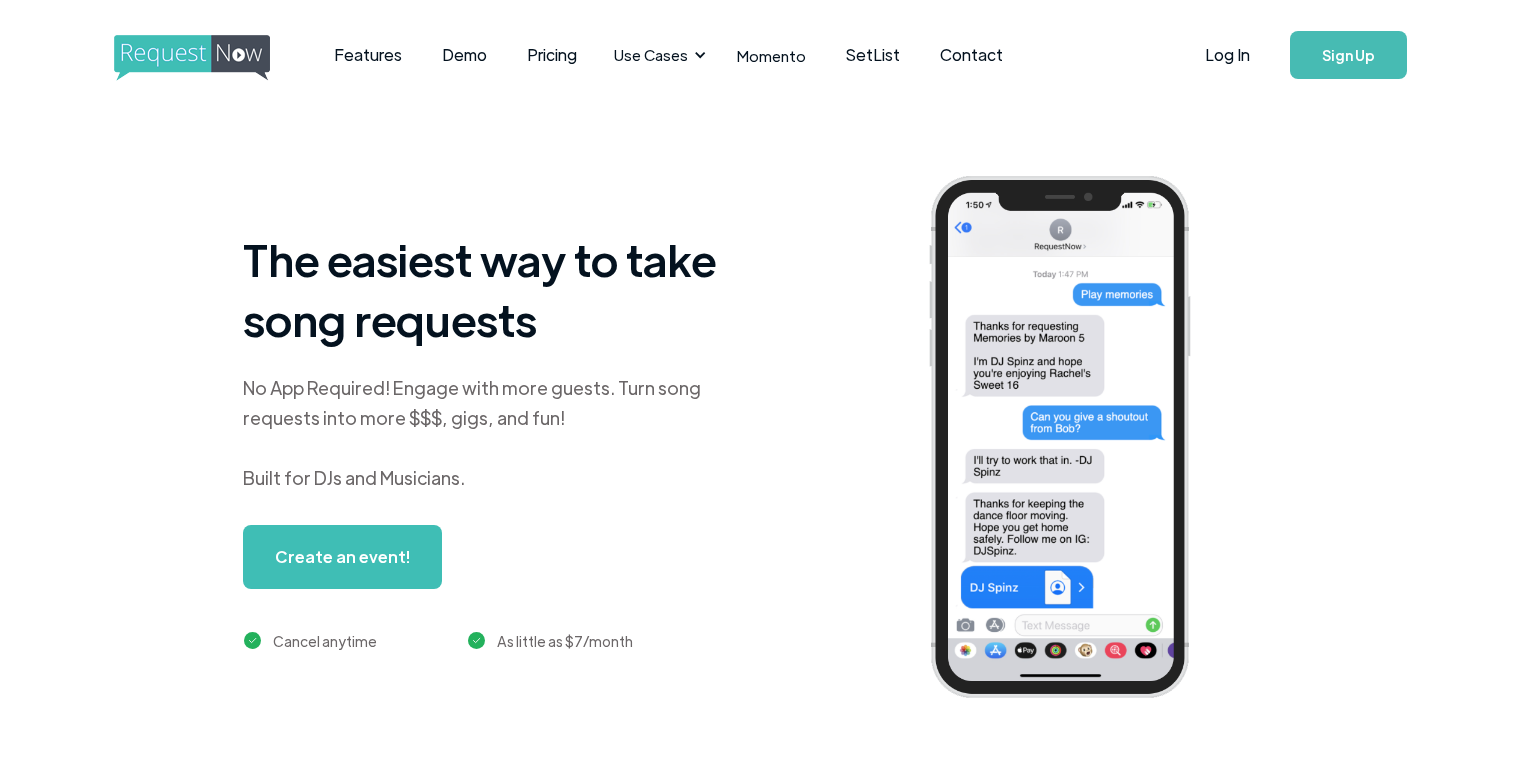 scroll, scrollTop: 0, scrollLeft: 0, axis: both 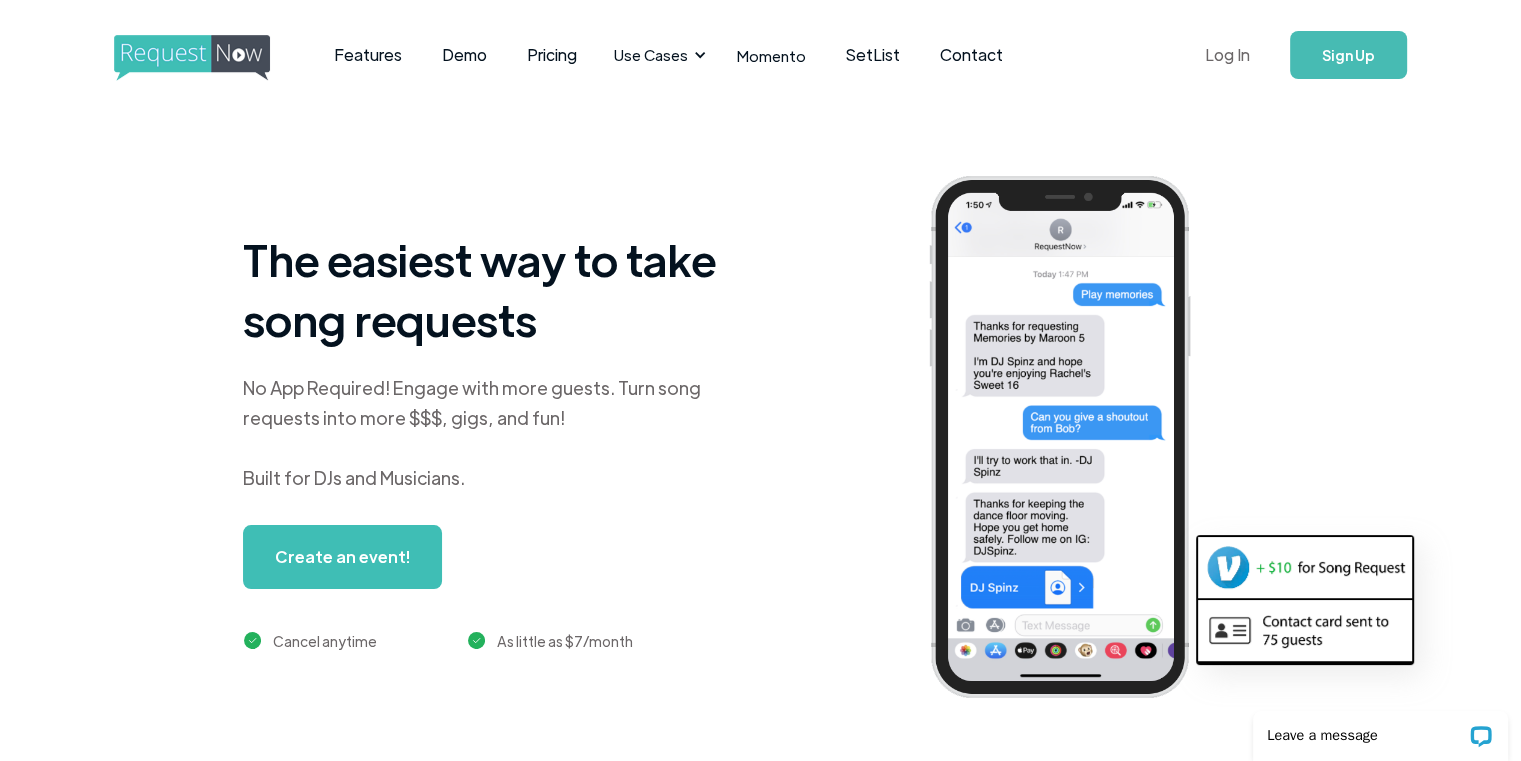 click on "Log In" at bounding box center (1227, 55) 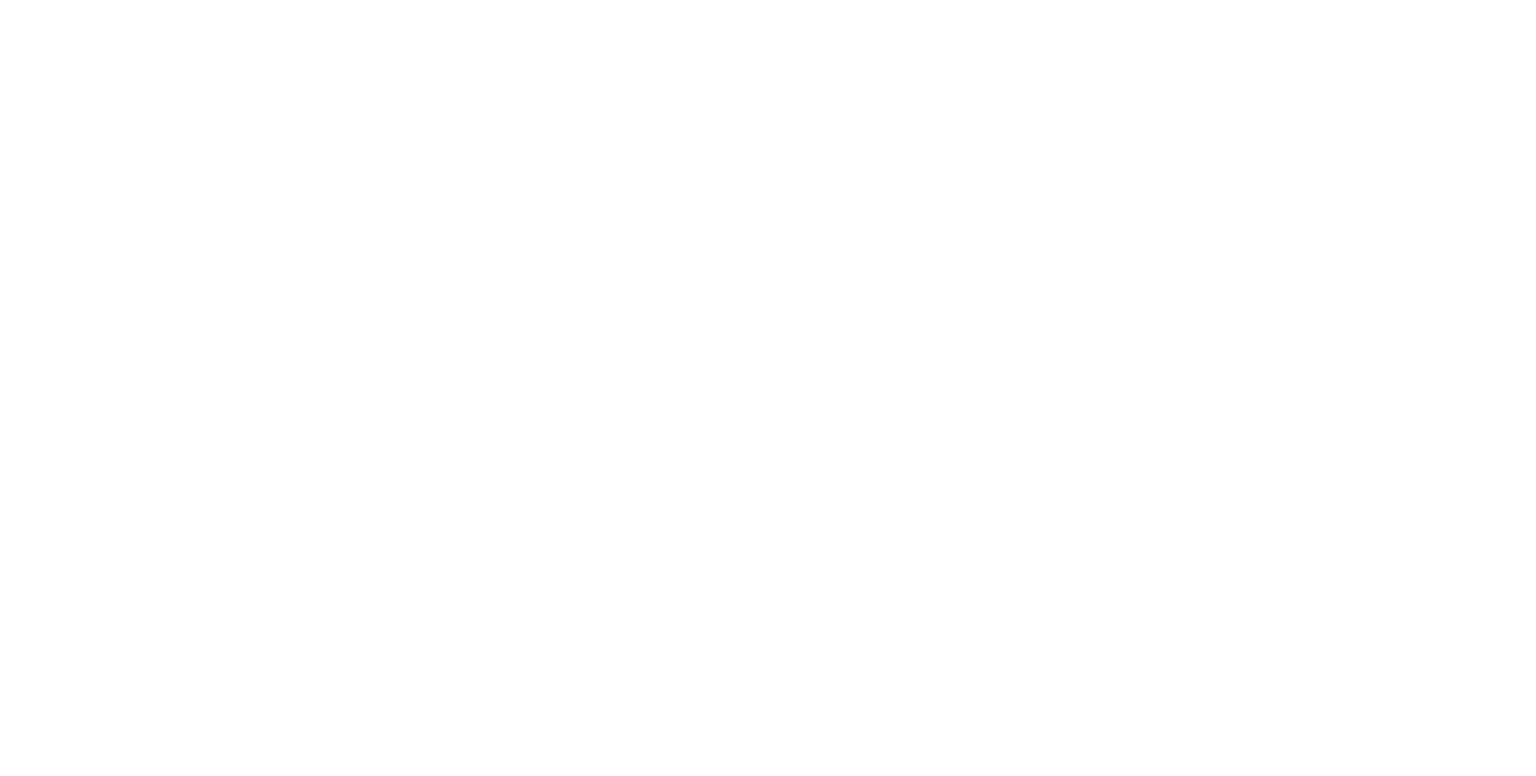 scroll, scrollTop: 0, scrollLeft: 0, axis: both 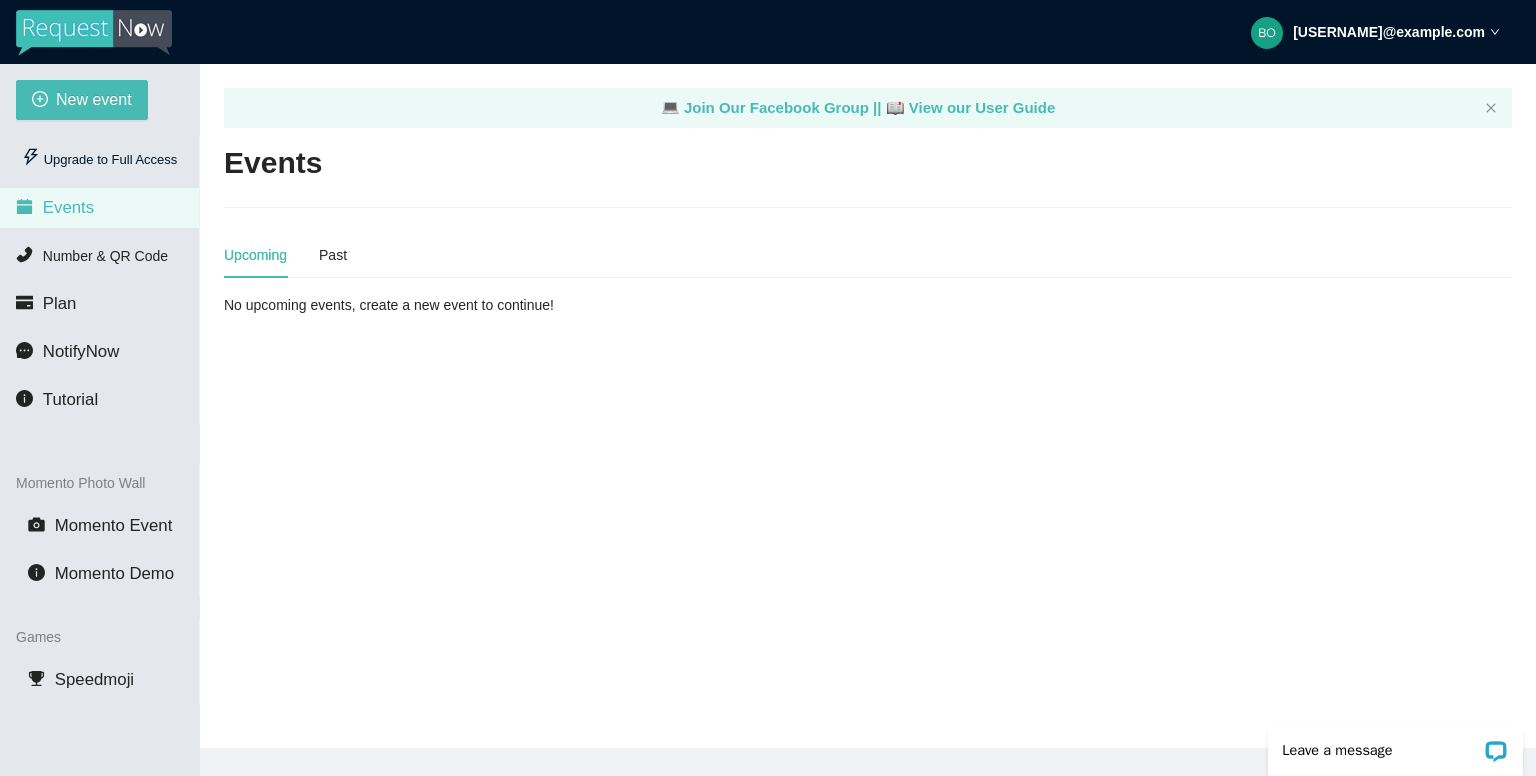 click at bounding box center [94, 33] 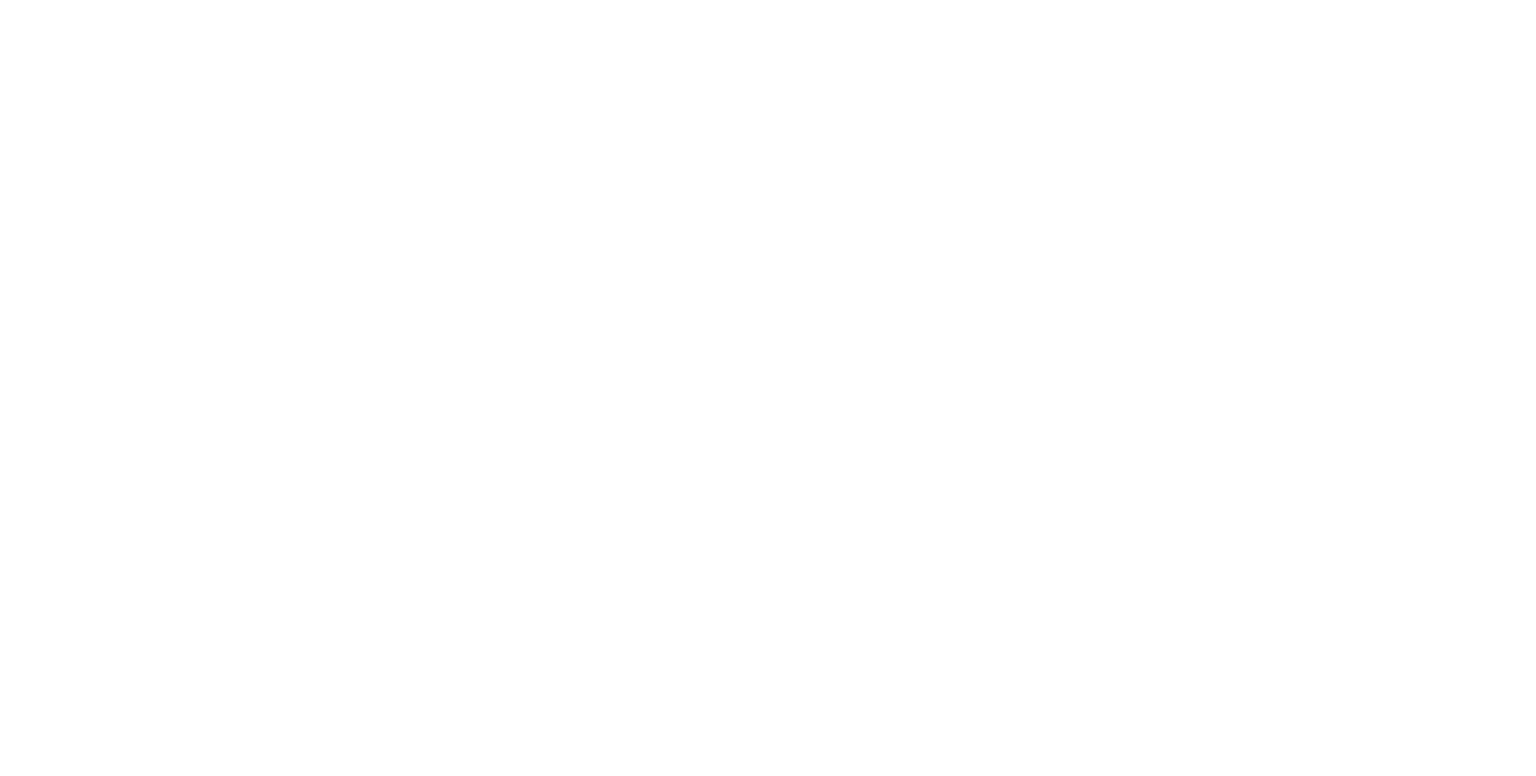 scroll, scrollTop: 0, scrollLeft: 0, axis: both 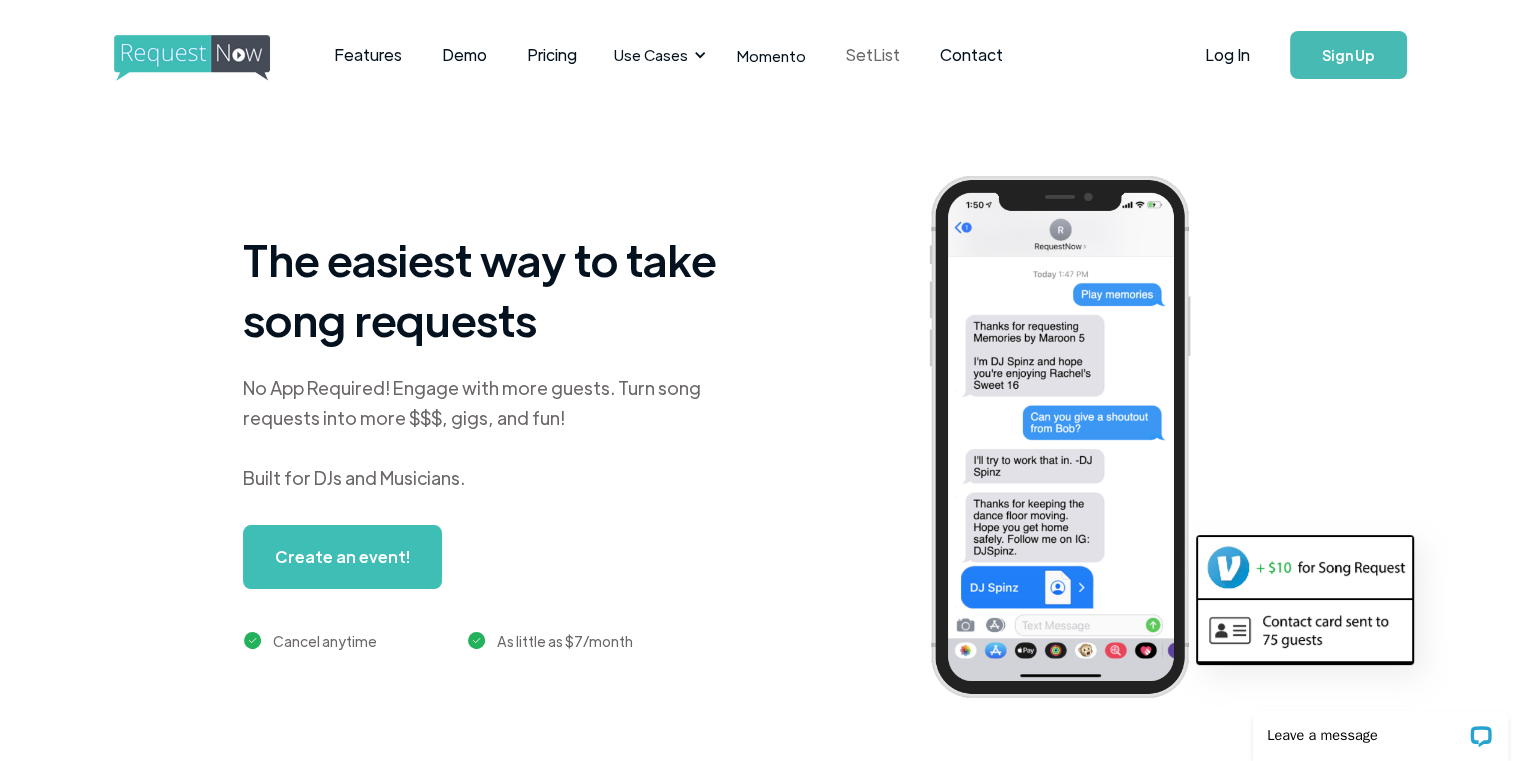 click on "SetList" at bounding box center [873, 55] 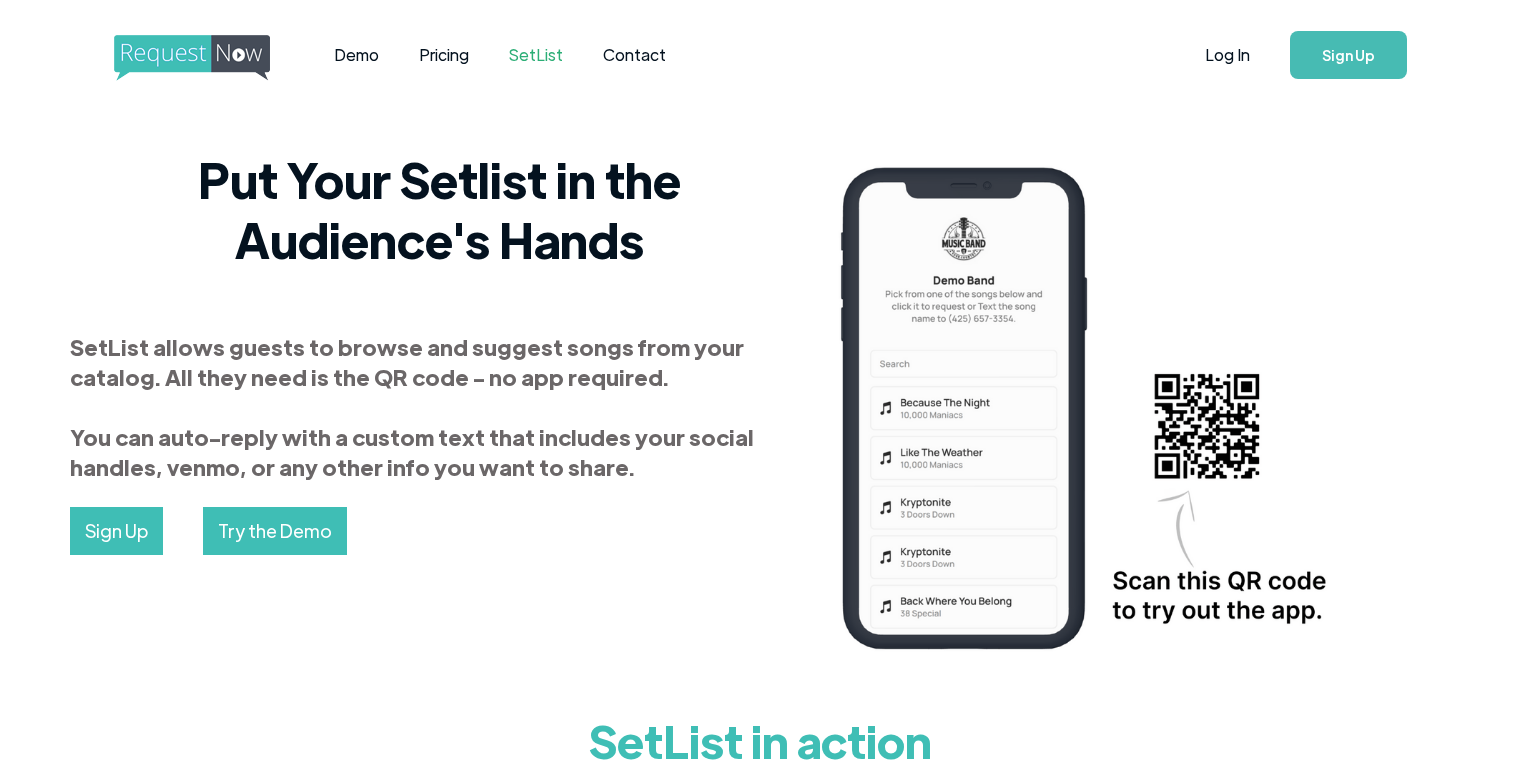 scroll, scrollTop: 0, scrollLeft: 0, axis: both 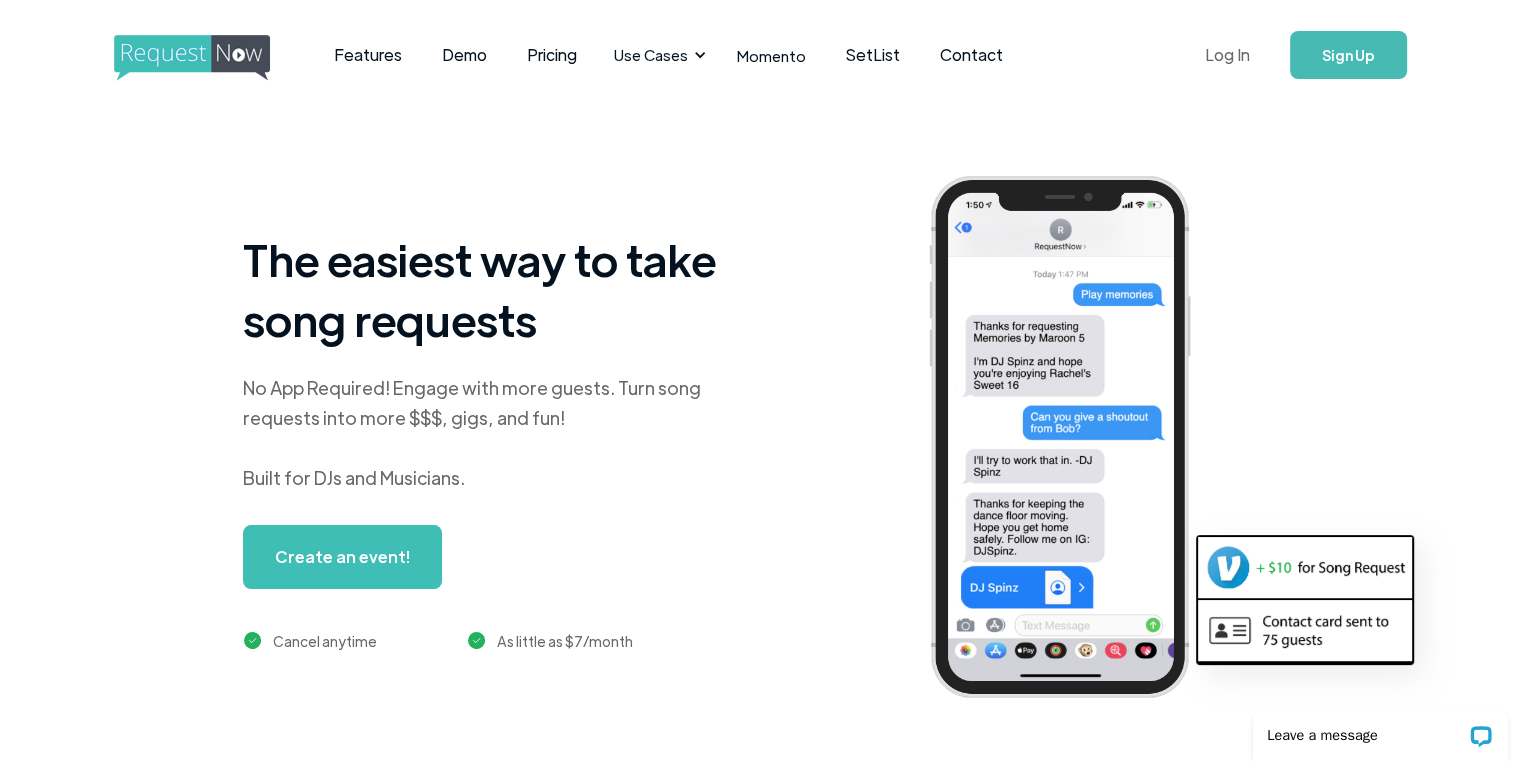 click on "Log In" at bounding box center [1227, 55] 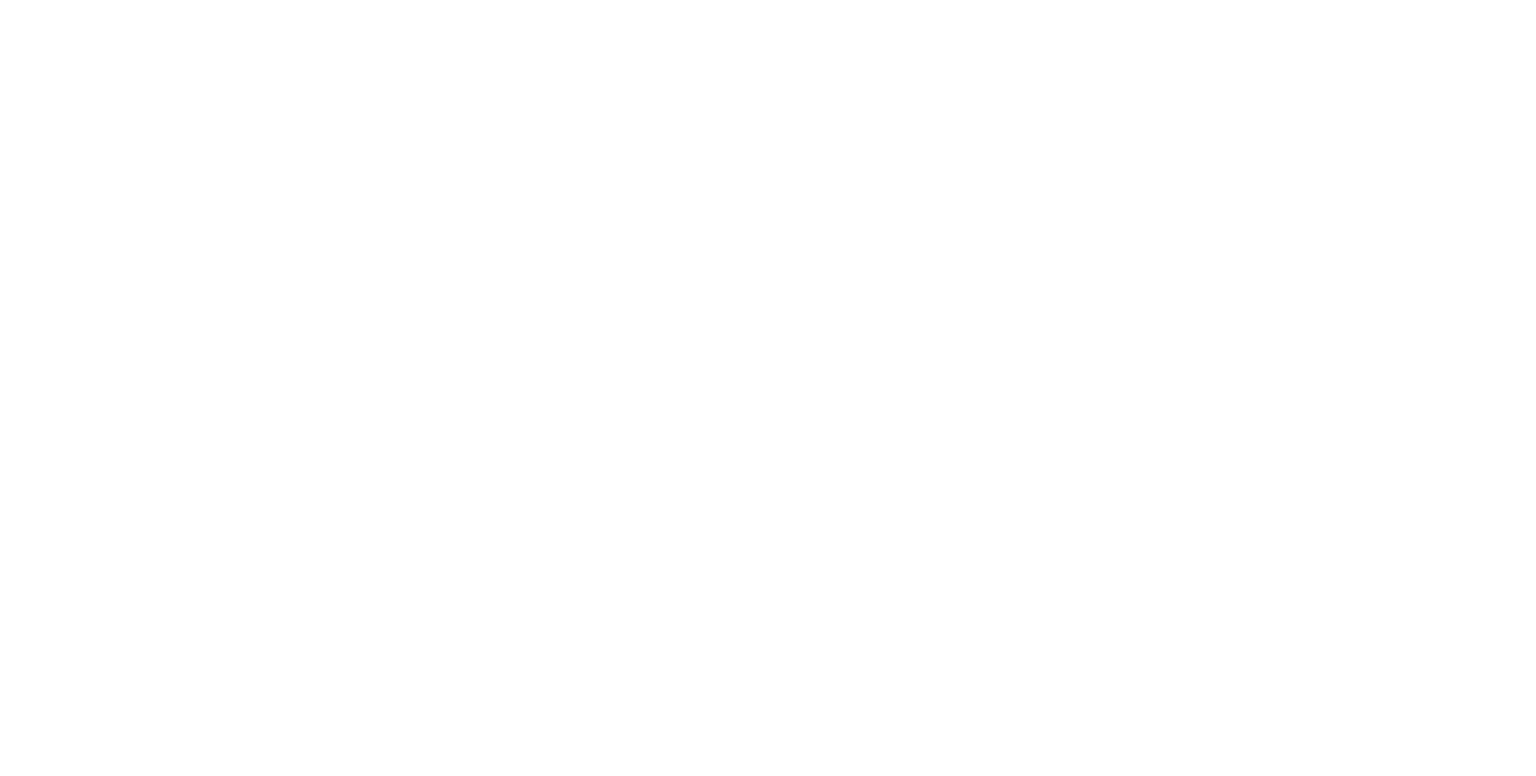 scroll, scrollTop: 0, scrollLeft: 0, axis: both 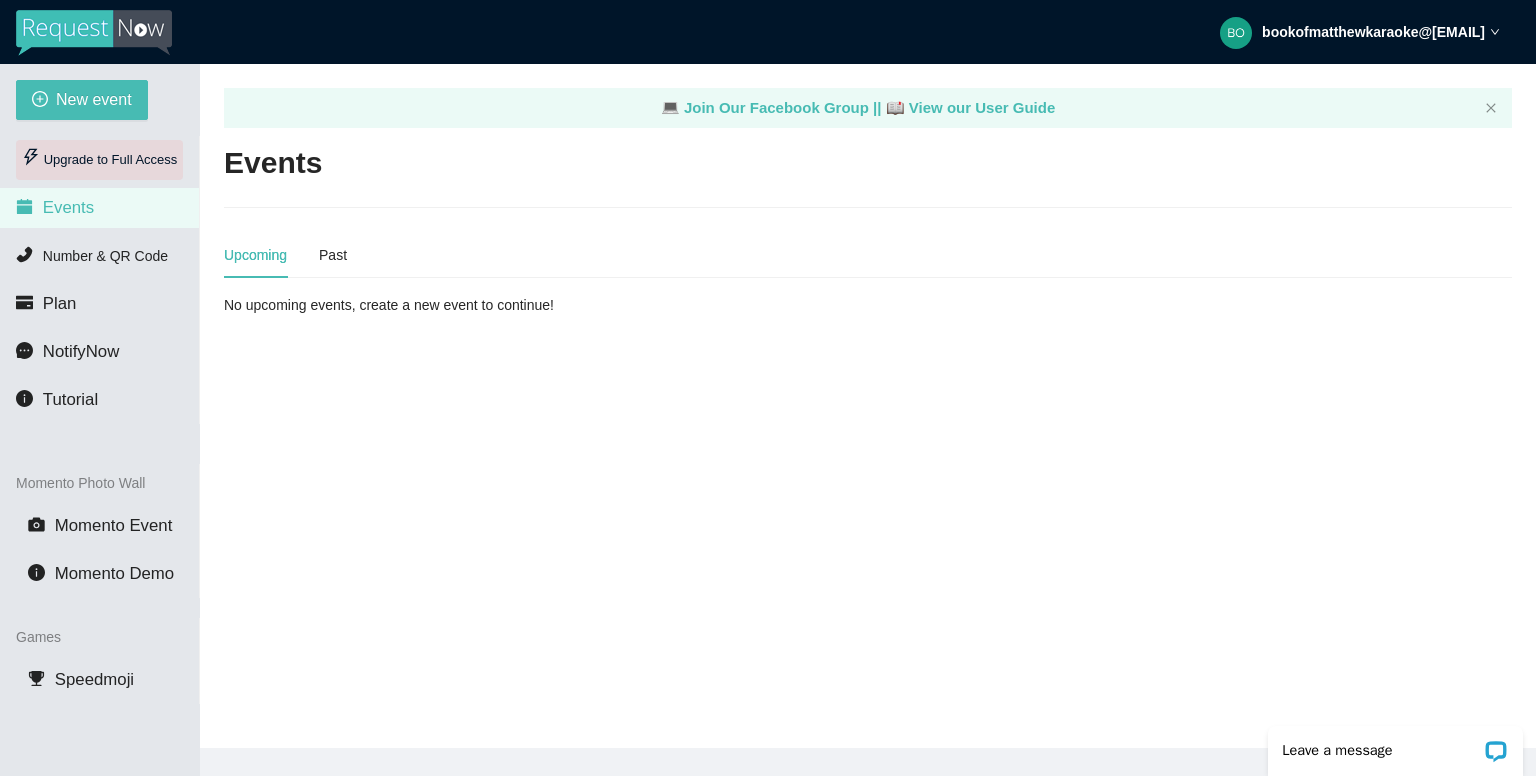 click on "Upgrade to Full Access" at bounding box center [99, 160] 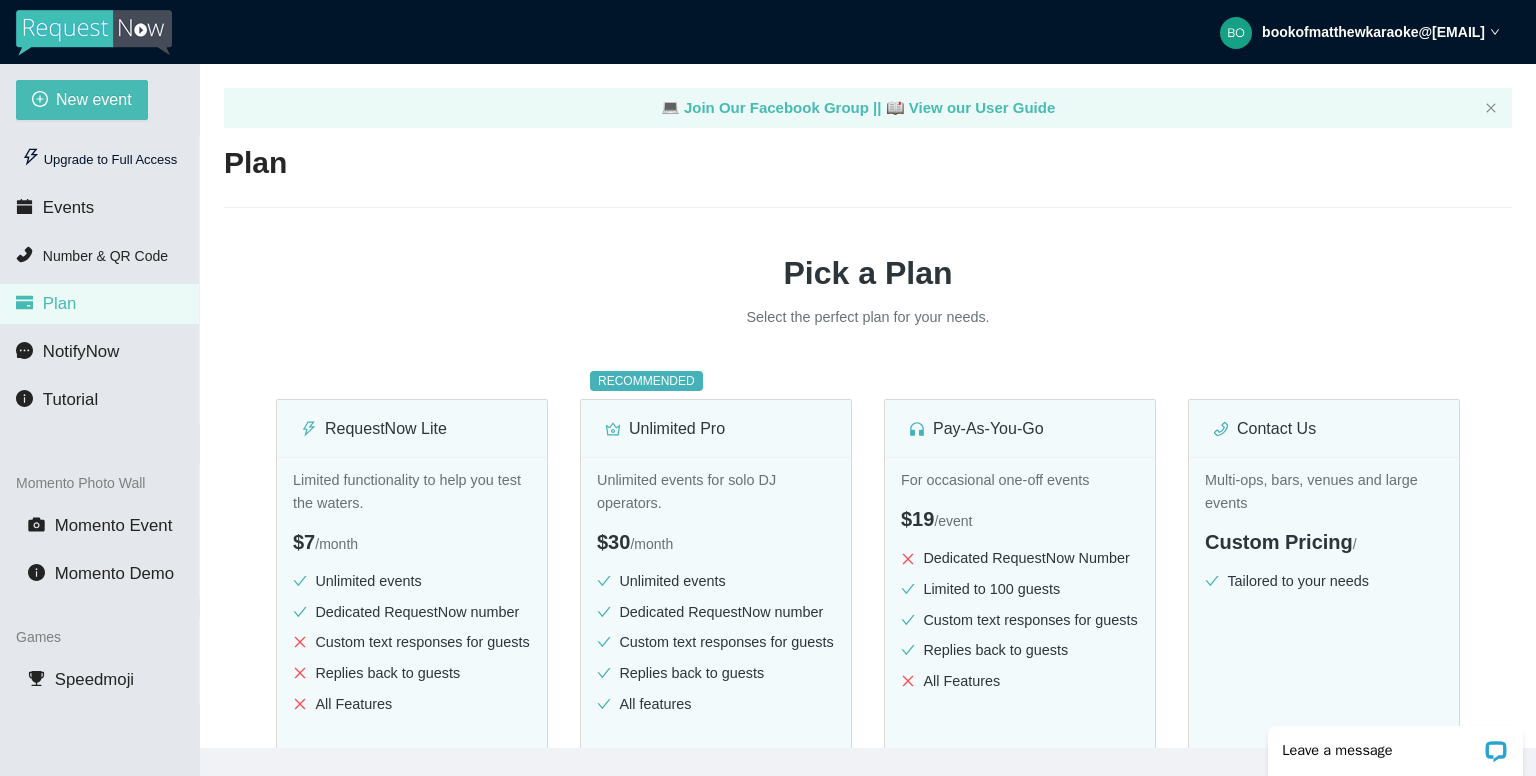 scroll, scrollTop: 0, scrollLeft: 0, axis: both 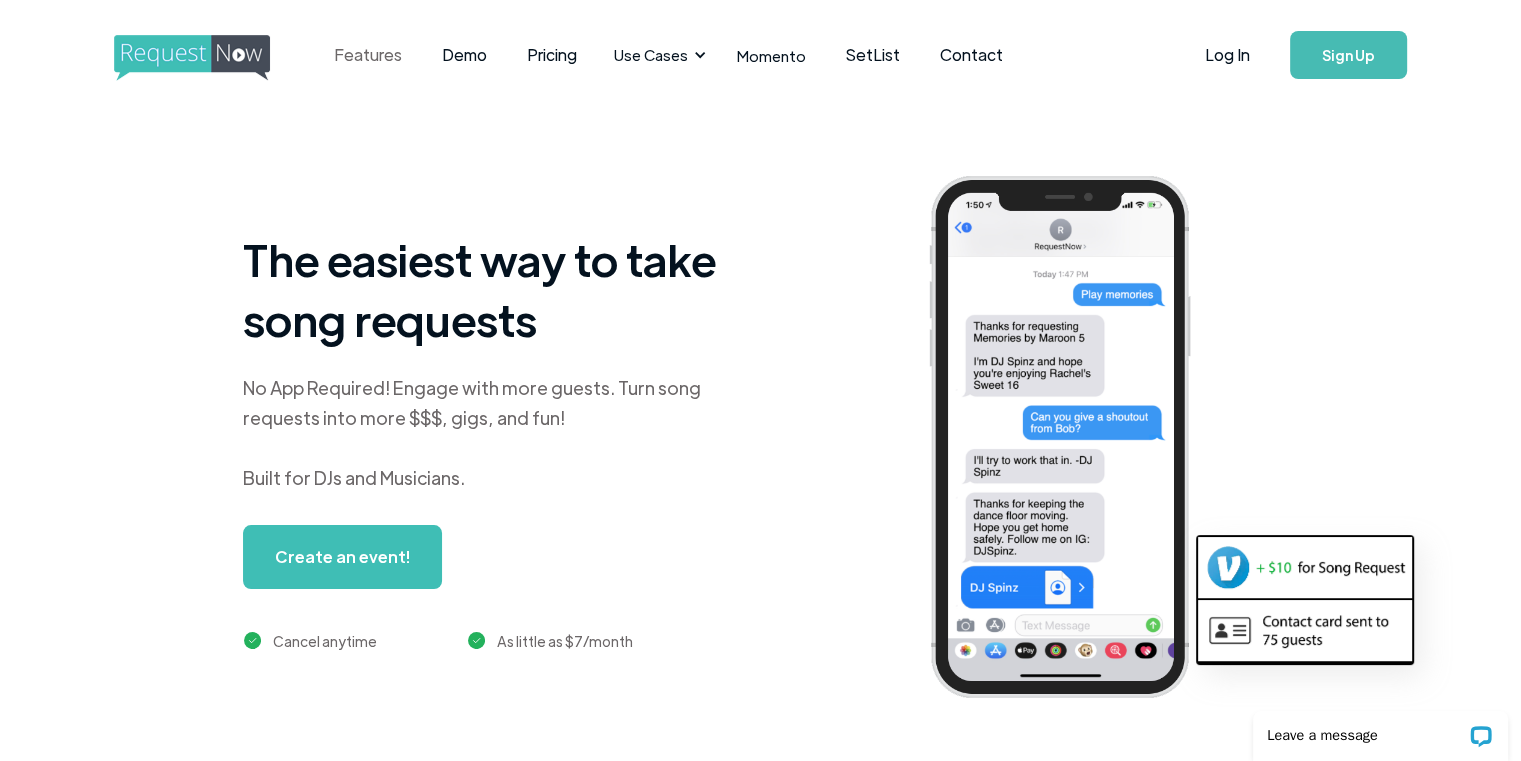 click on "Features" at bounding box center [368, 55] 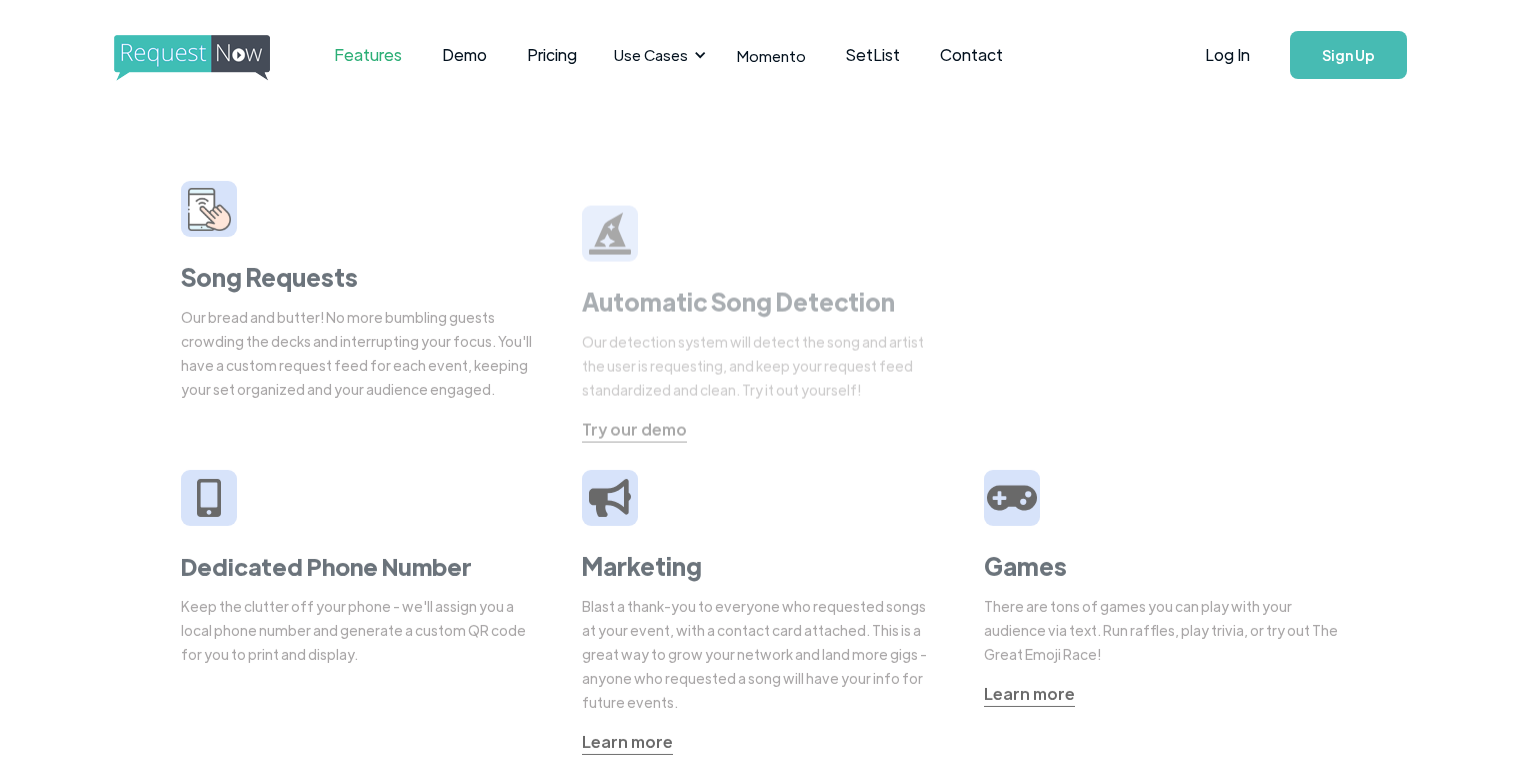 scroll, scrollTop: 0, scrollLeft: 0, axis: both 